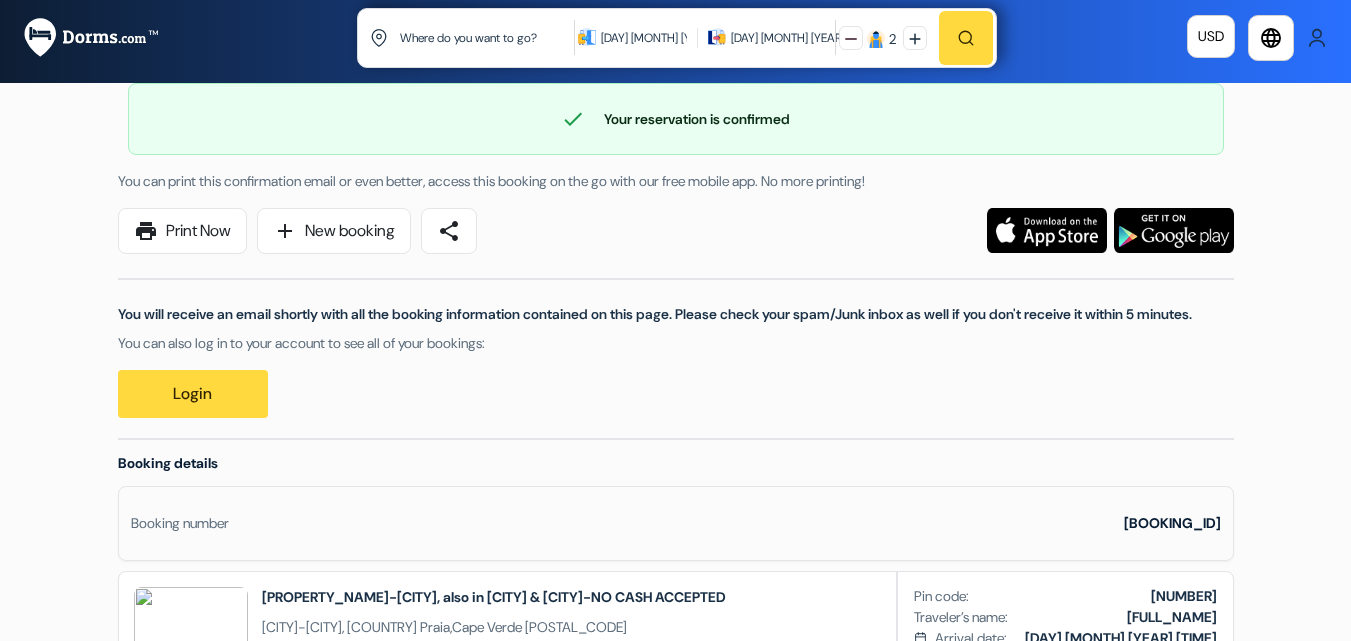 scroll, scrollTop: 0, scrollLeft: 0, axis: both 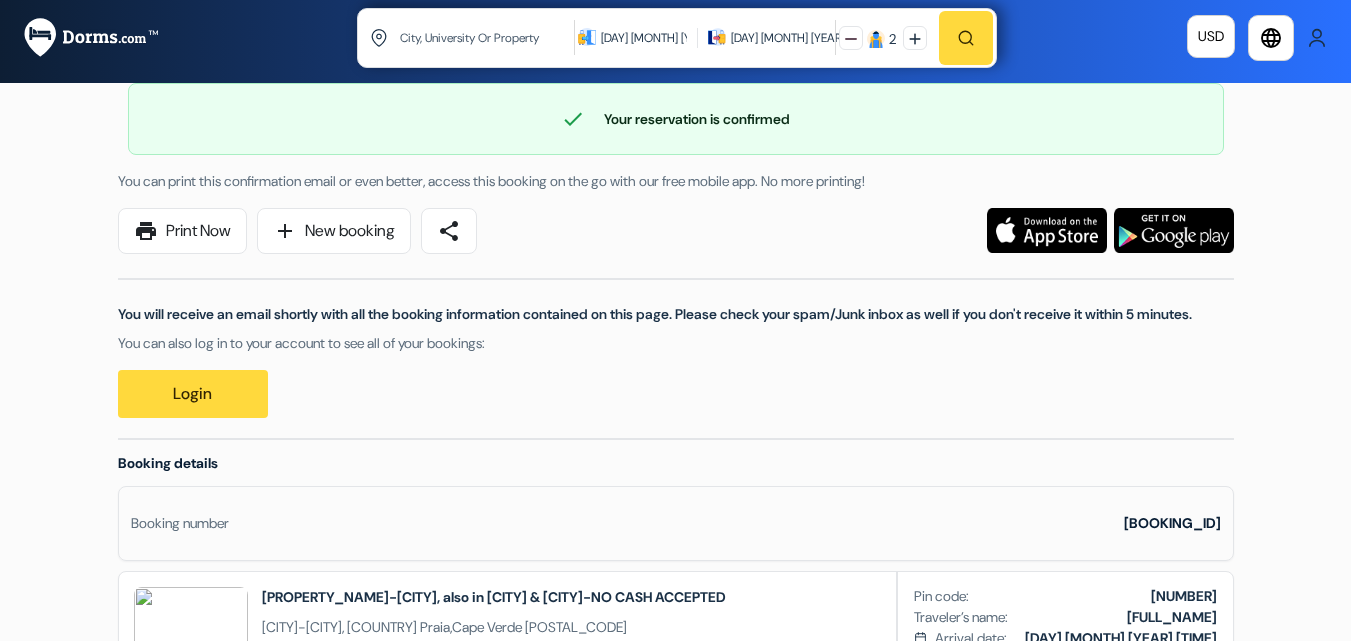 click at bounding box center (488, 37) 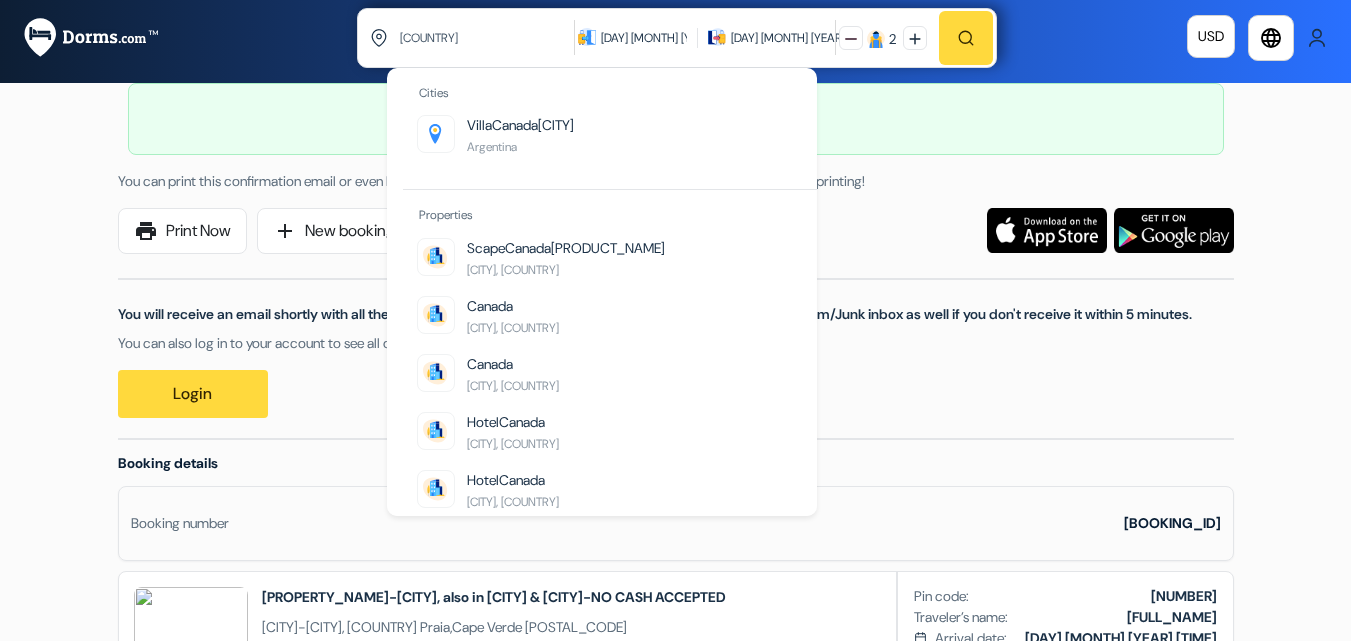 click on "[COUNTRY]" at bounding box center (488, 37) 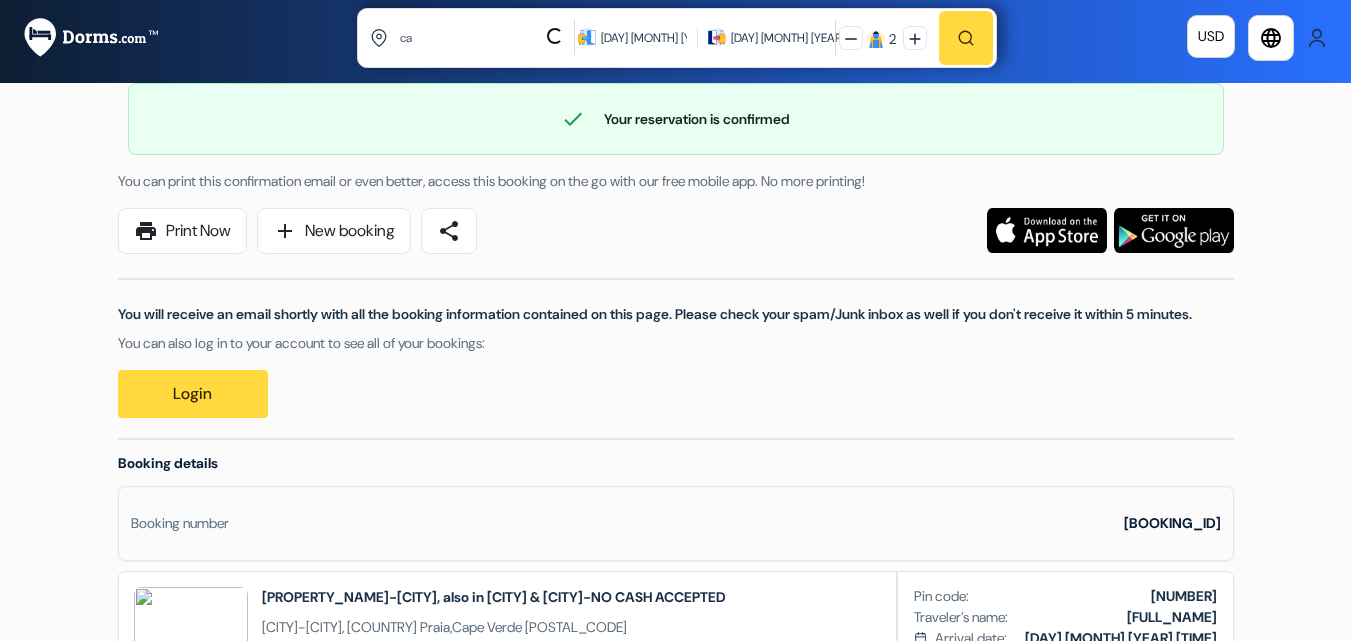type on "c" 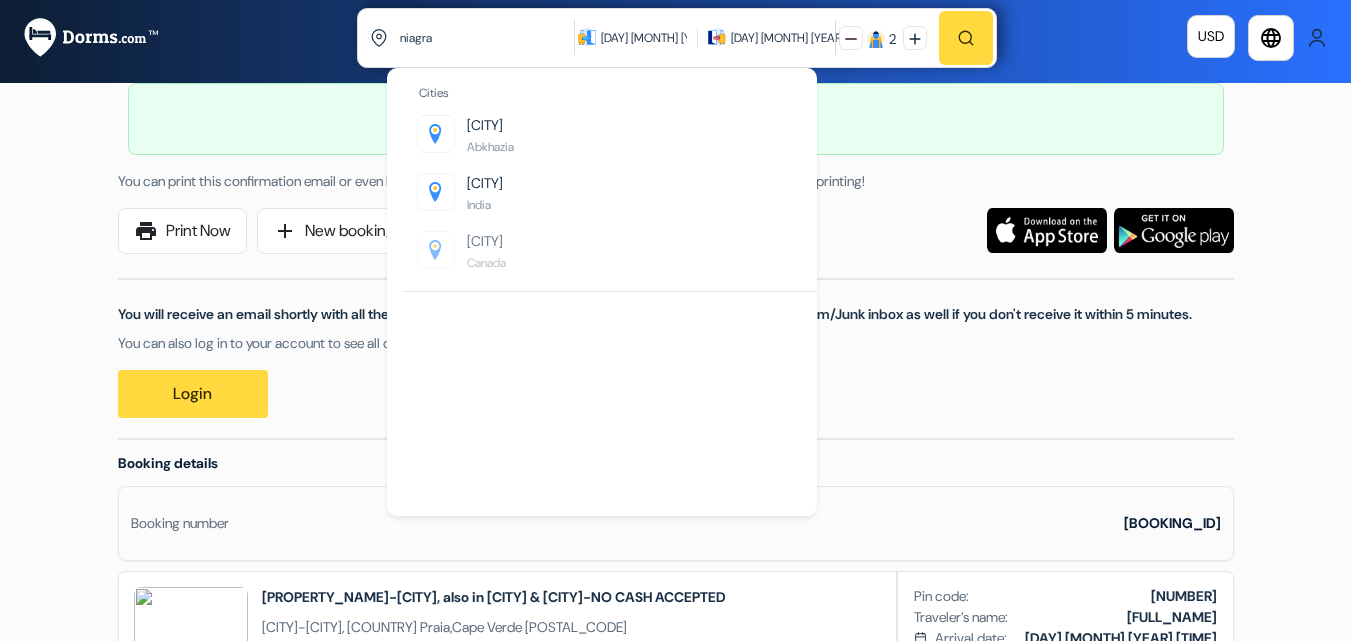 click on "[CITY]   [COUNTRY]" at bounding box center (486, 252) 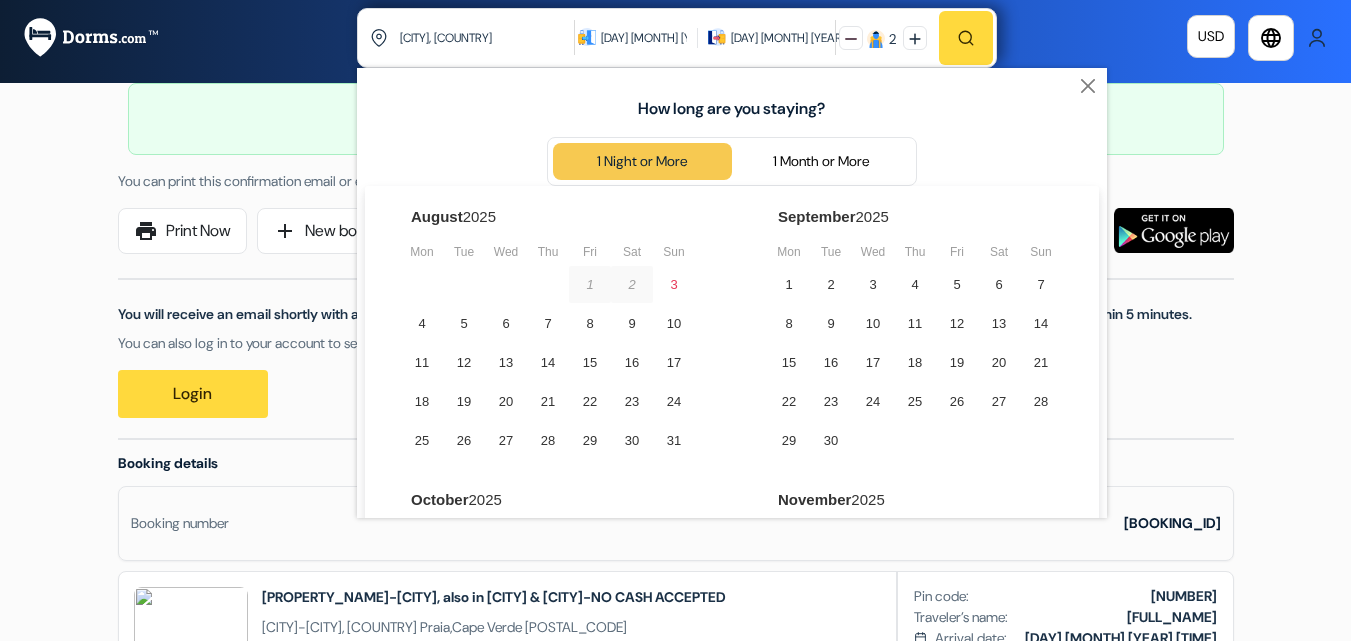 scroll, scrollTop: 8, scrollLeft: 0, axis: vertical 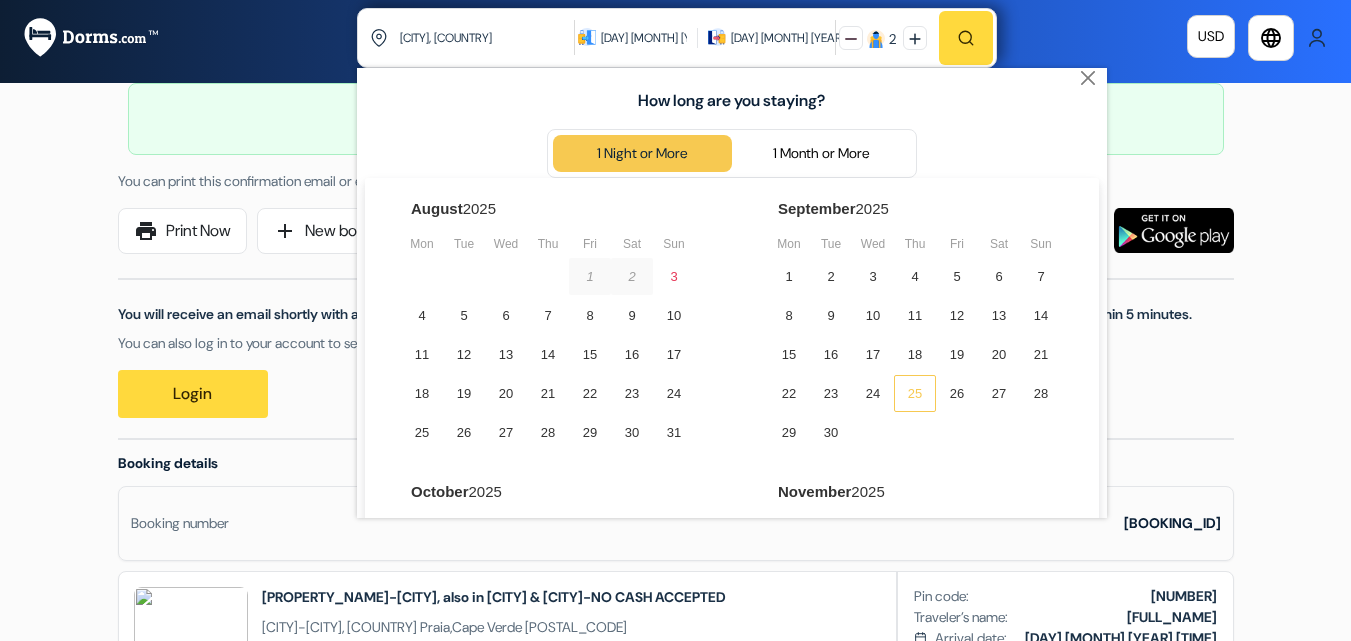 click on "25" at bounding box center [915, 393] 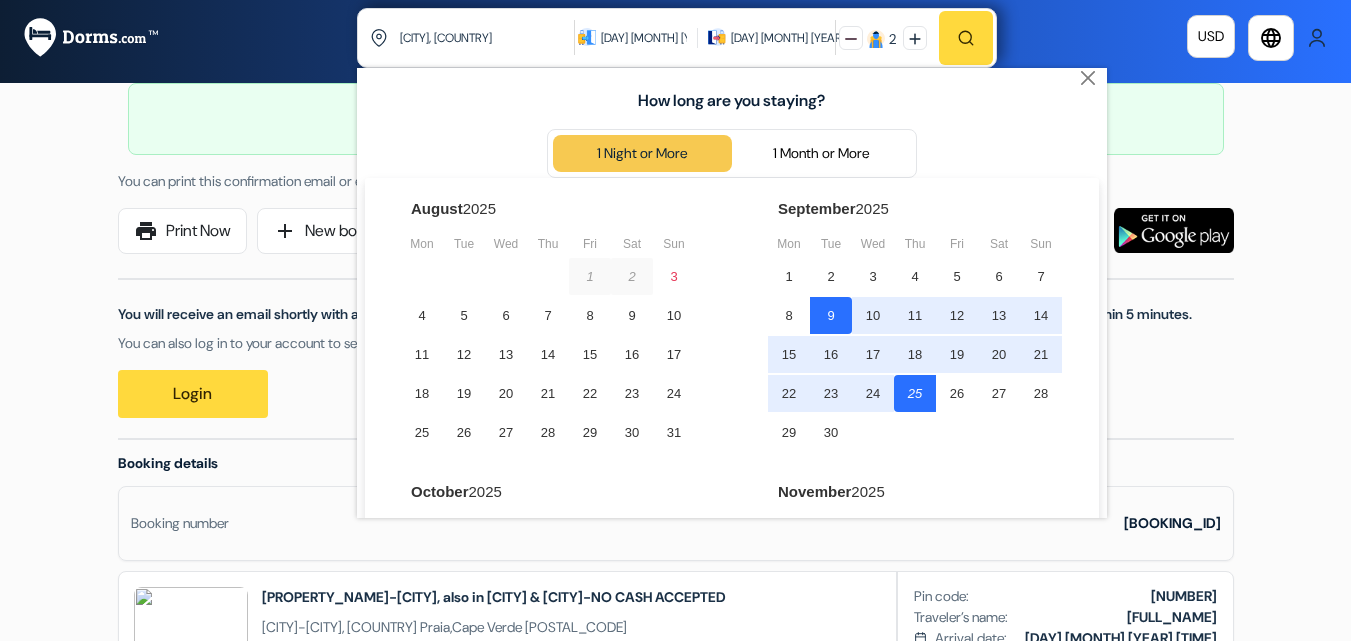 click on "[DAY] [MONTH] [YEAR]" at bounding box center (644, 38) 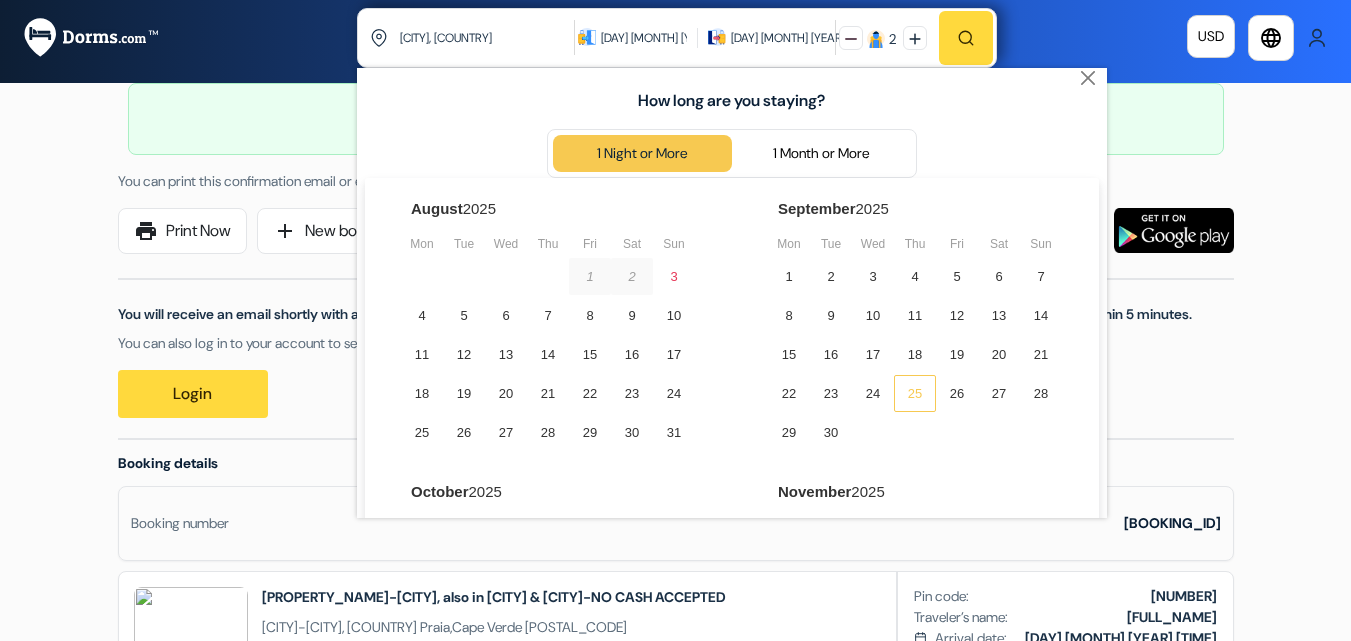 click on "25" at bounding box center (915, 393) 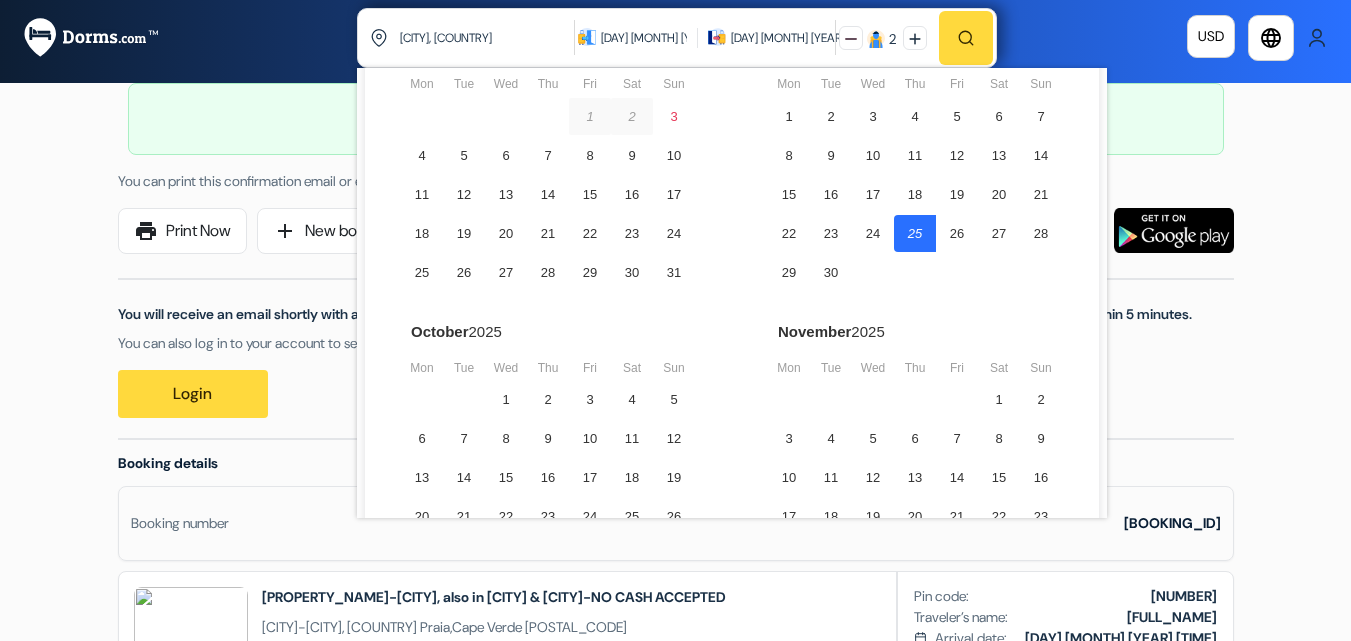 scroll, scrollTop: 208, scrollLeft: 0, axis: vertical 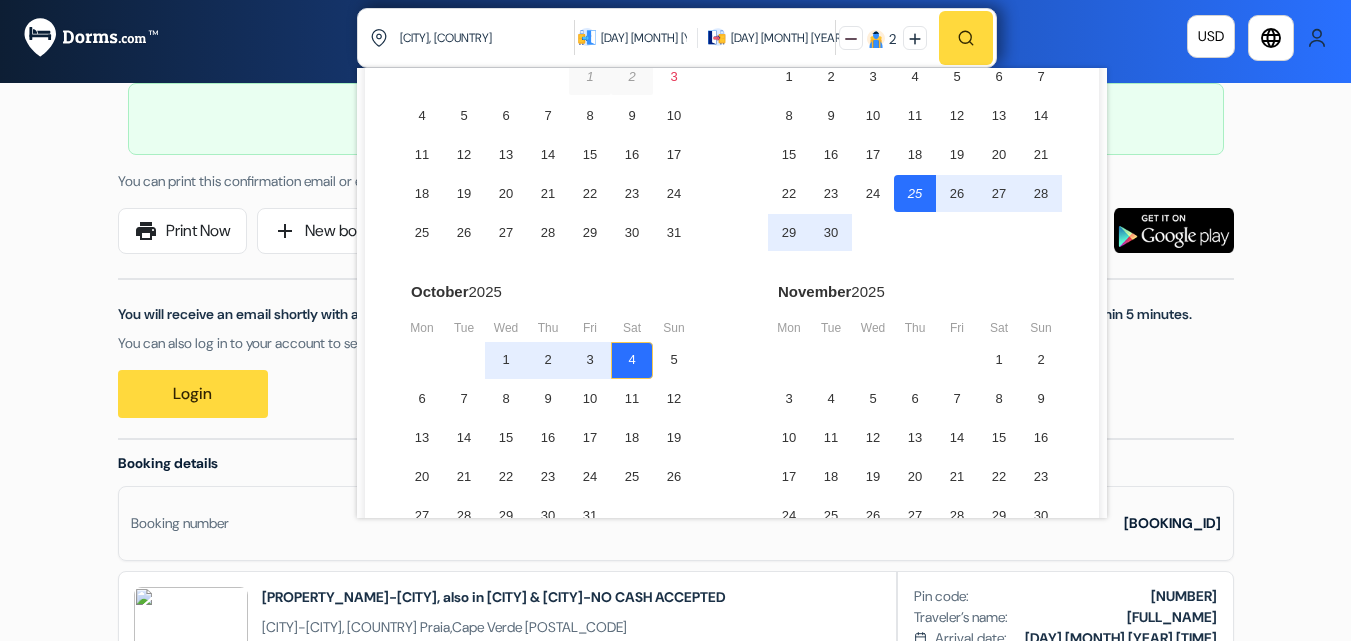 click on "4" at bounding box center (632, 360) 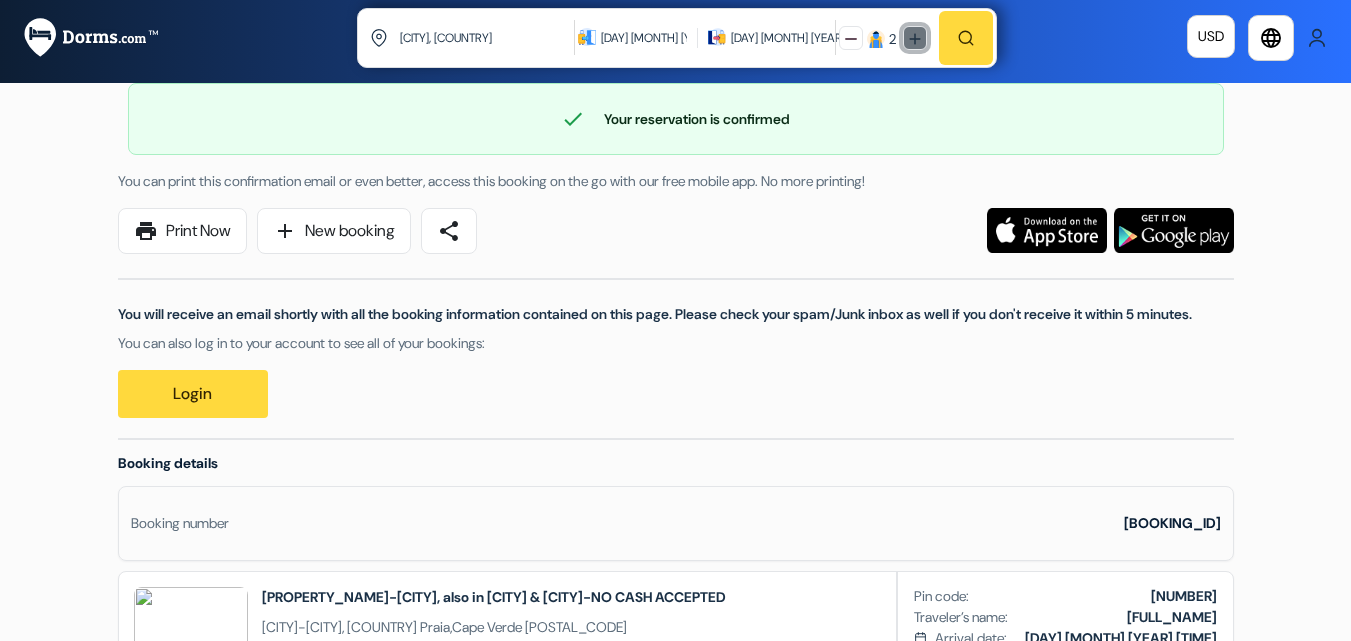 click at bounding box center [915, 39] 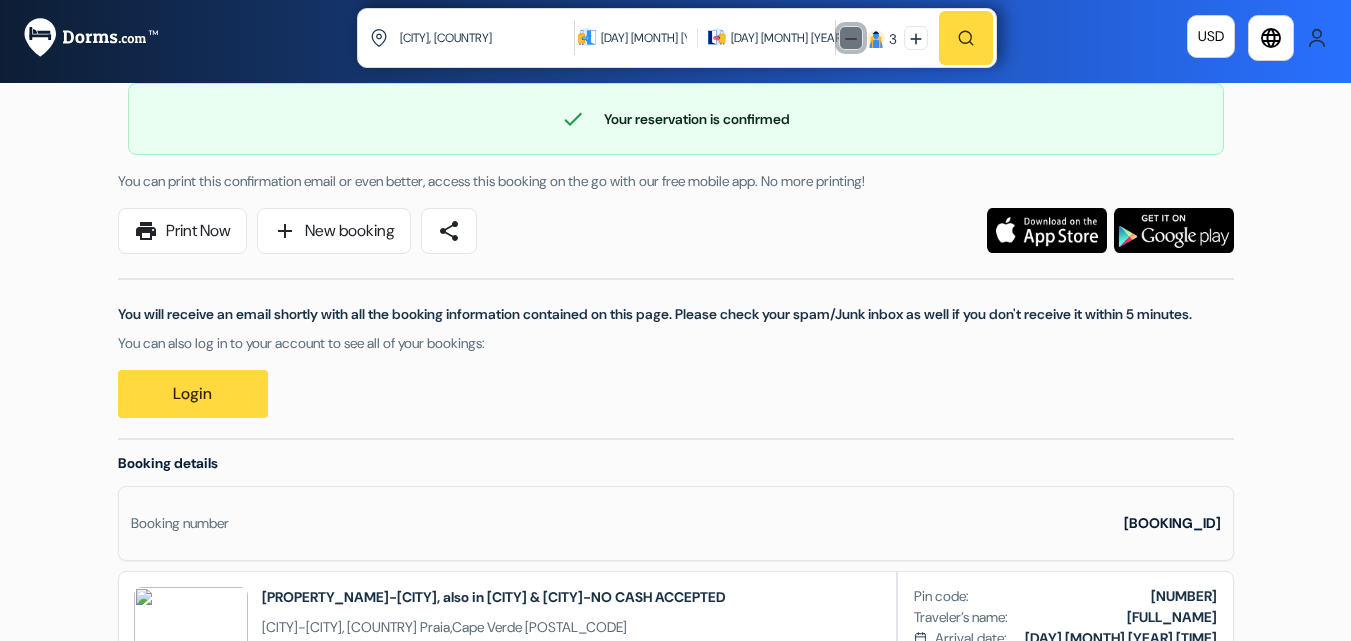 click at bounding box center (851, 39) 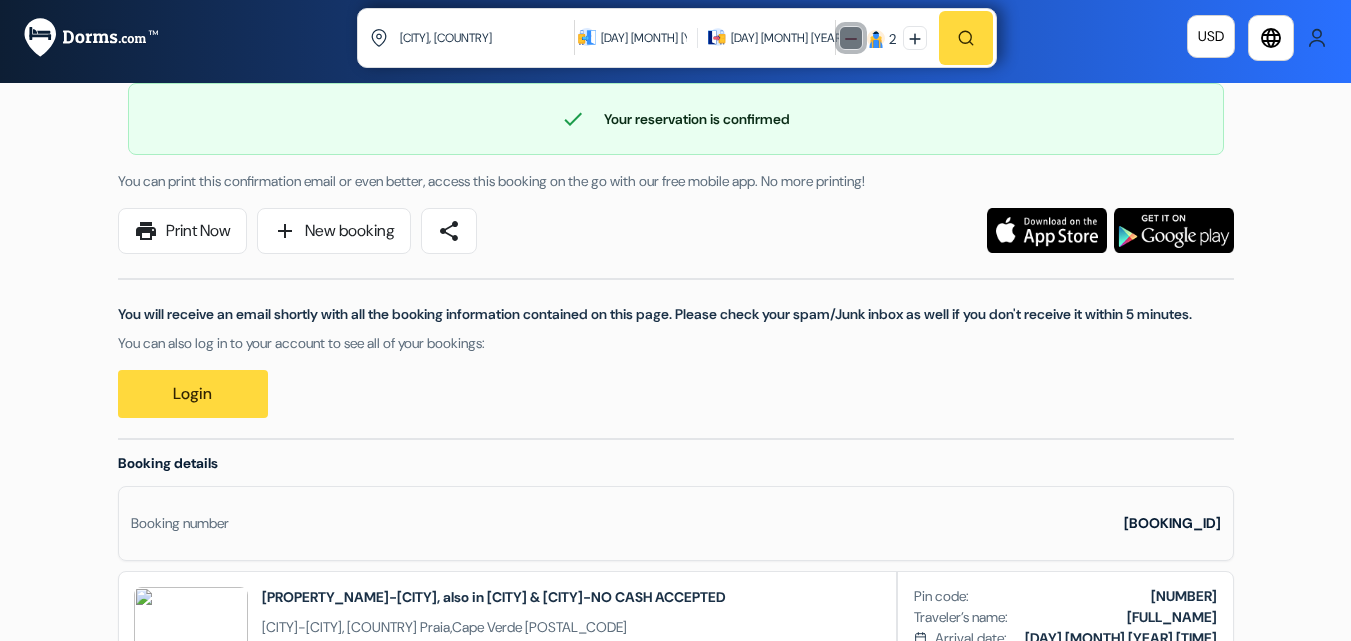 click at bounding box center [851, 39] 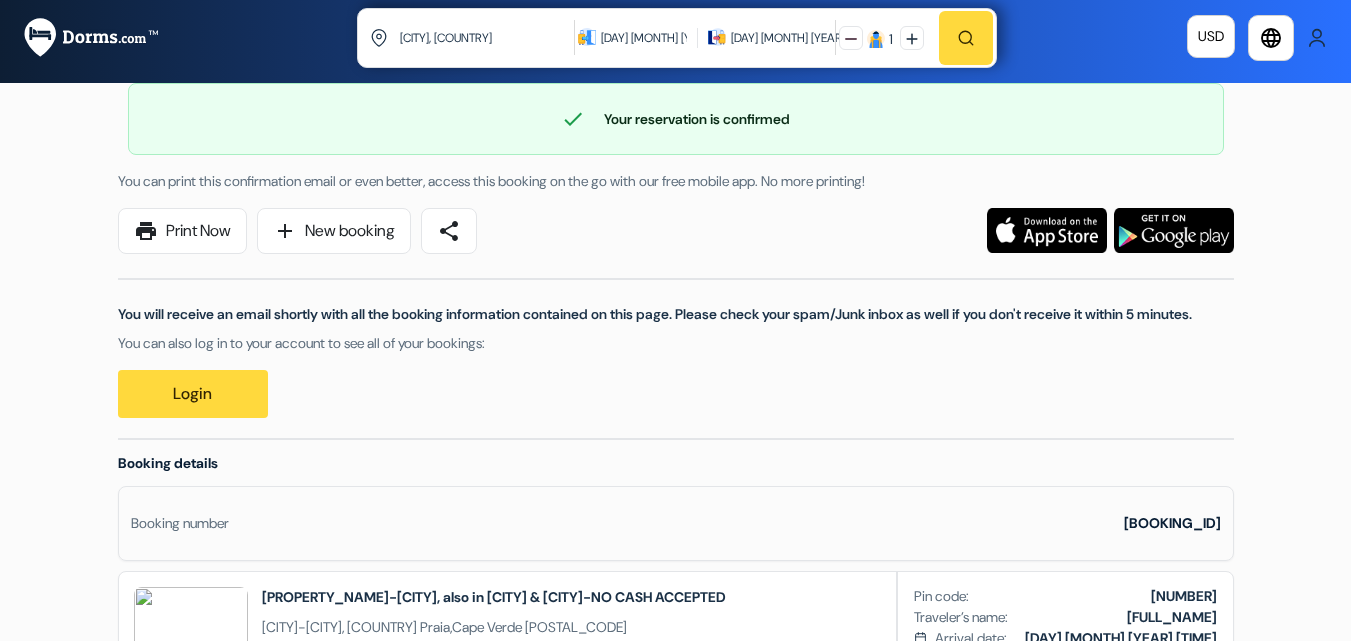 click at bounding box center (966, 38) 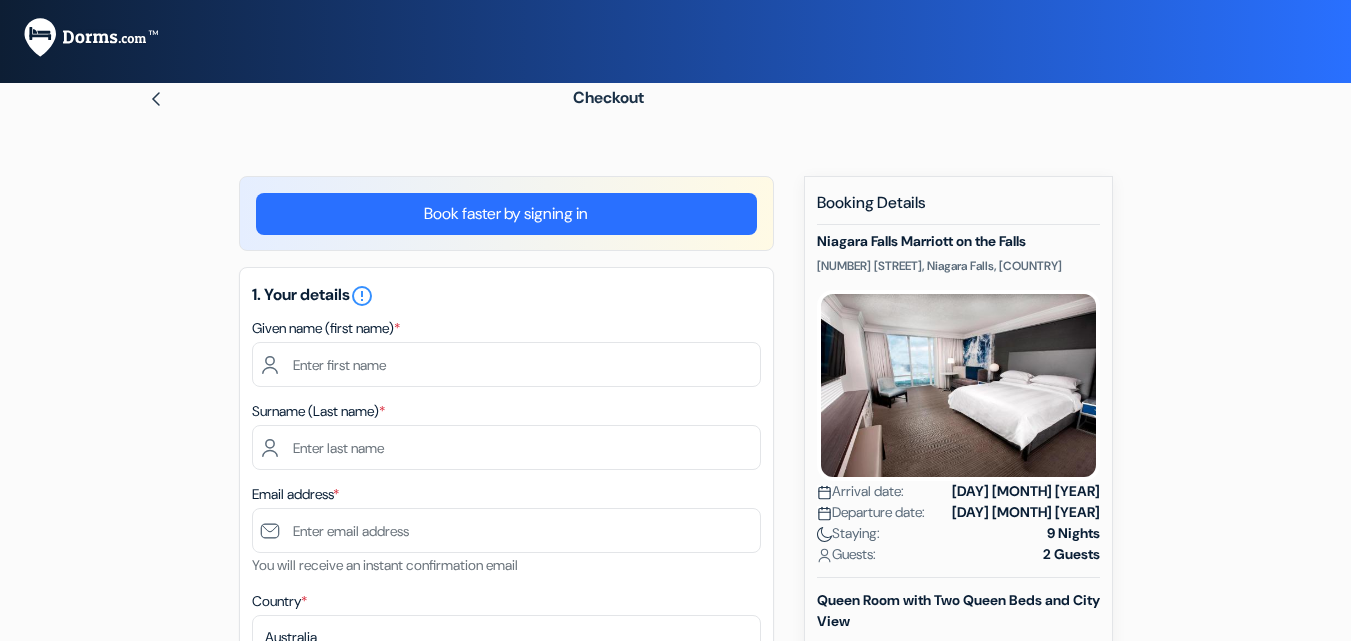 scroll, scrollTop: 0, scrollLeft: 0, axis: both 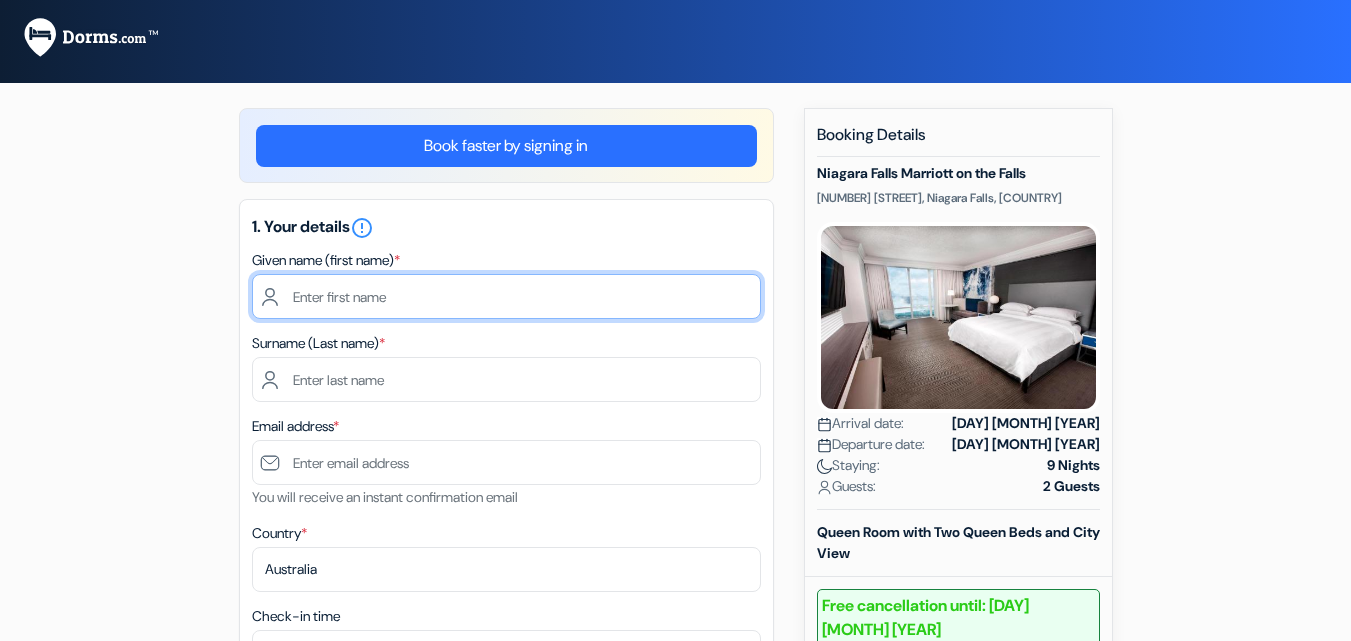 click at bounding box center (506, 296) 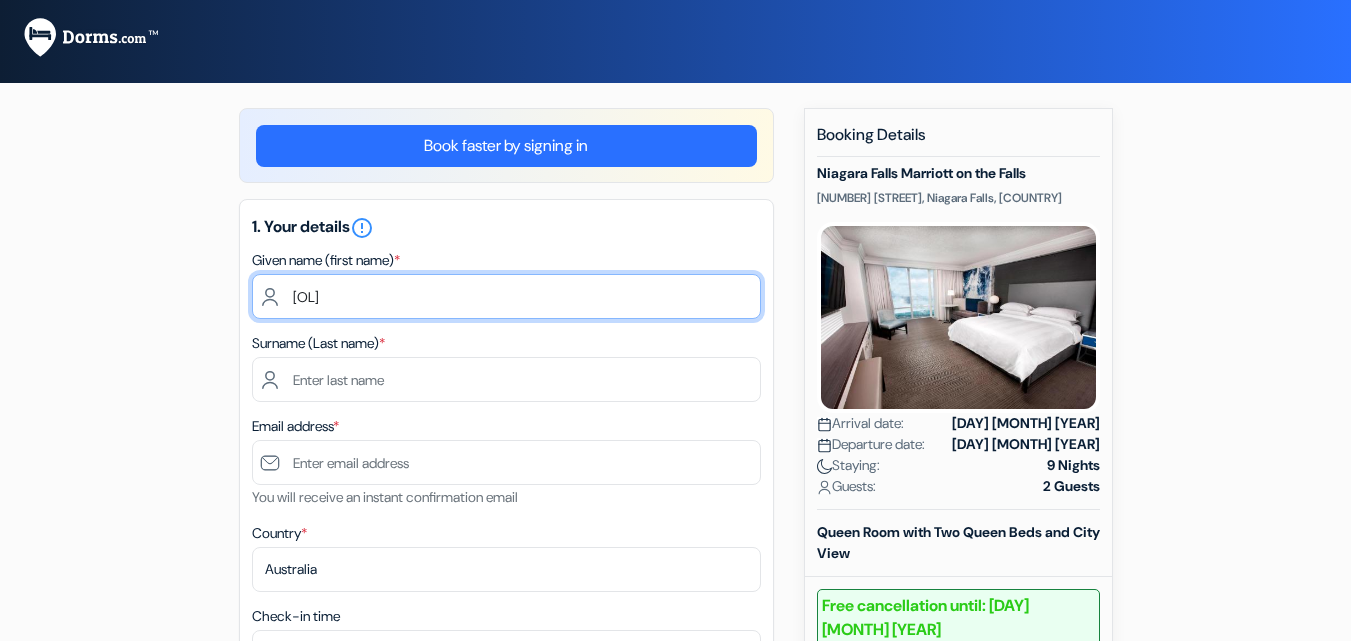type on "o" 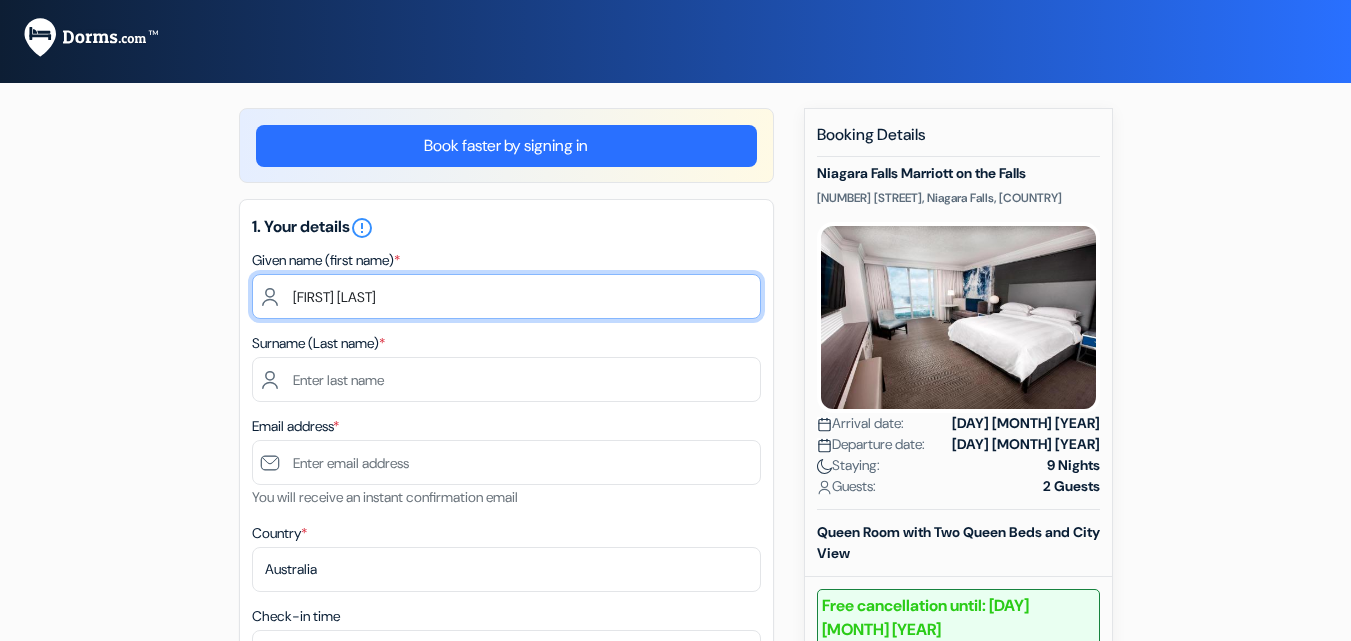 type on "OLUWASEUN IBRAHIM" 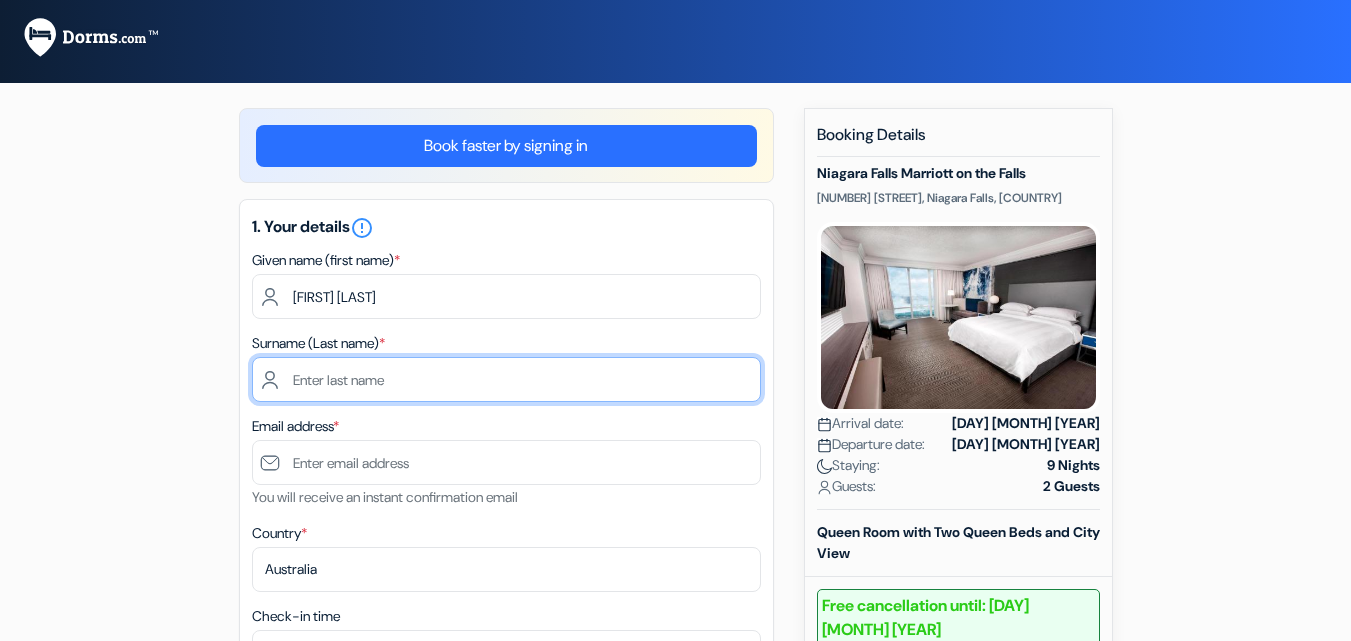 click at bounding box center [506, 379] 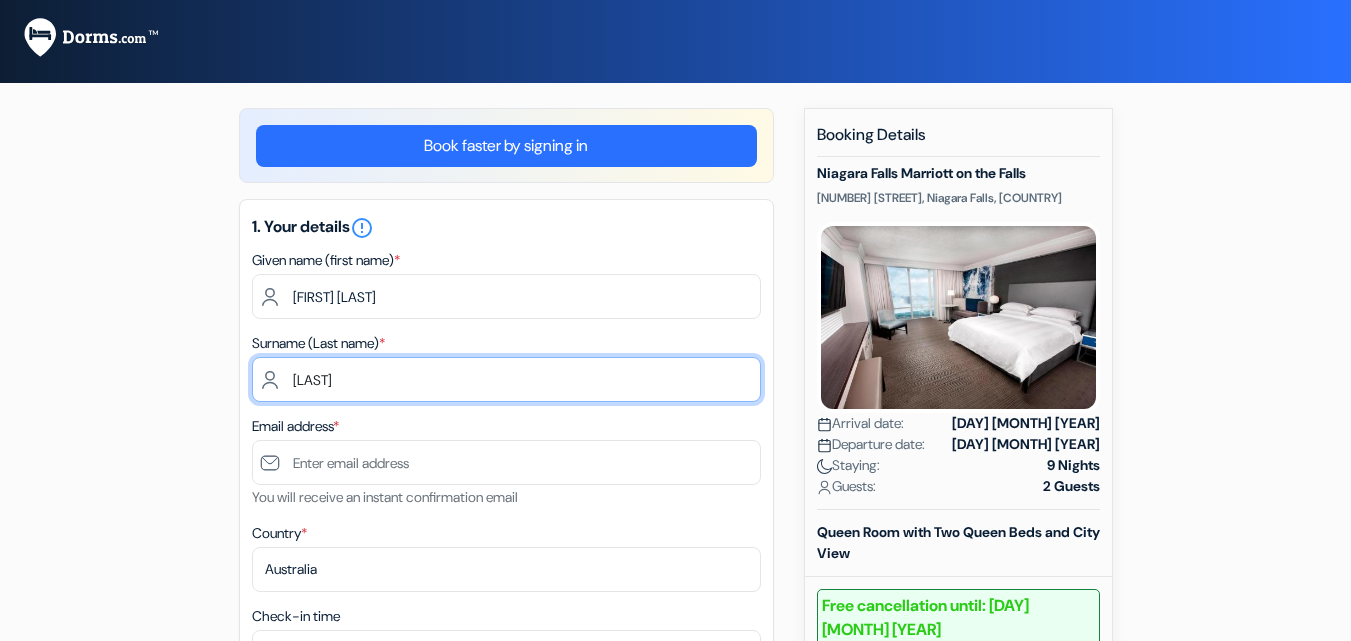 type on "OLUTOLA" 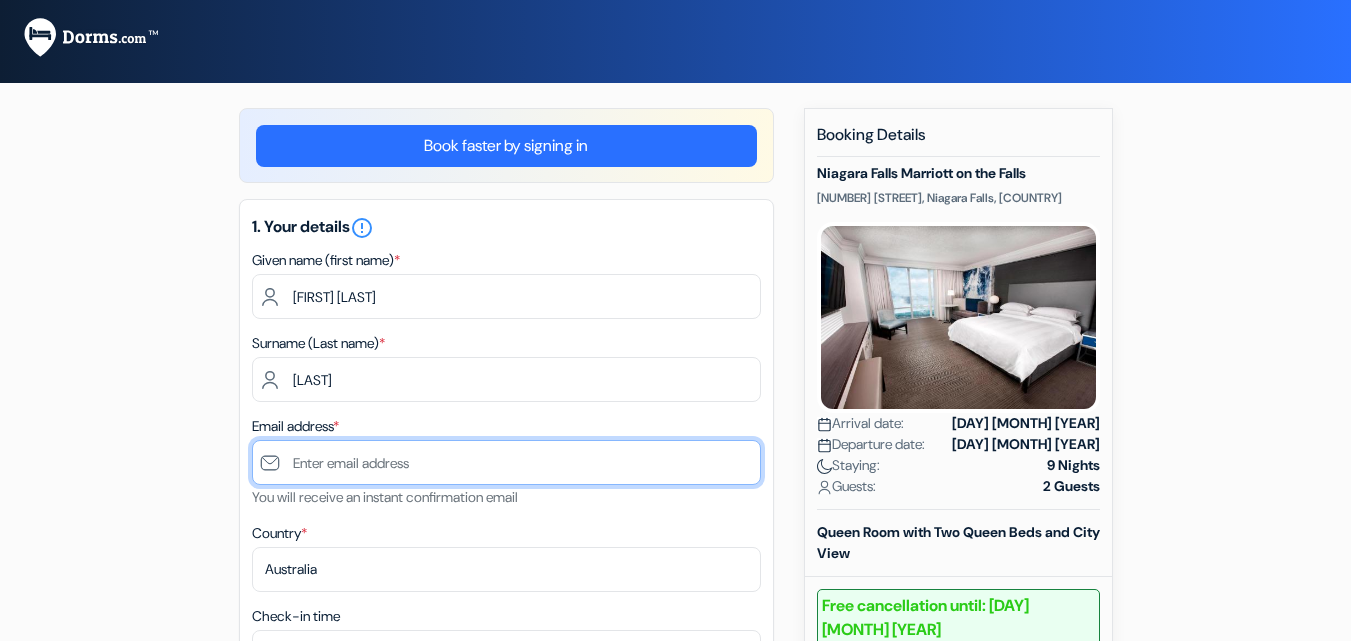 click at bounding box center (506, 462) 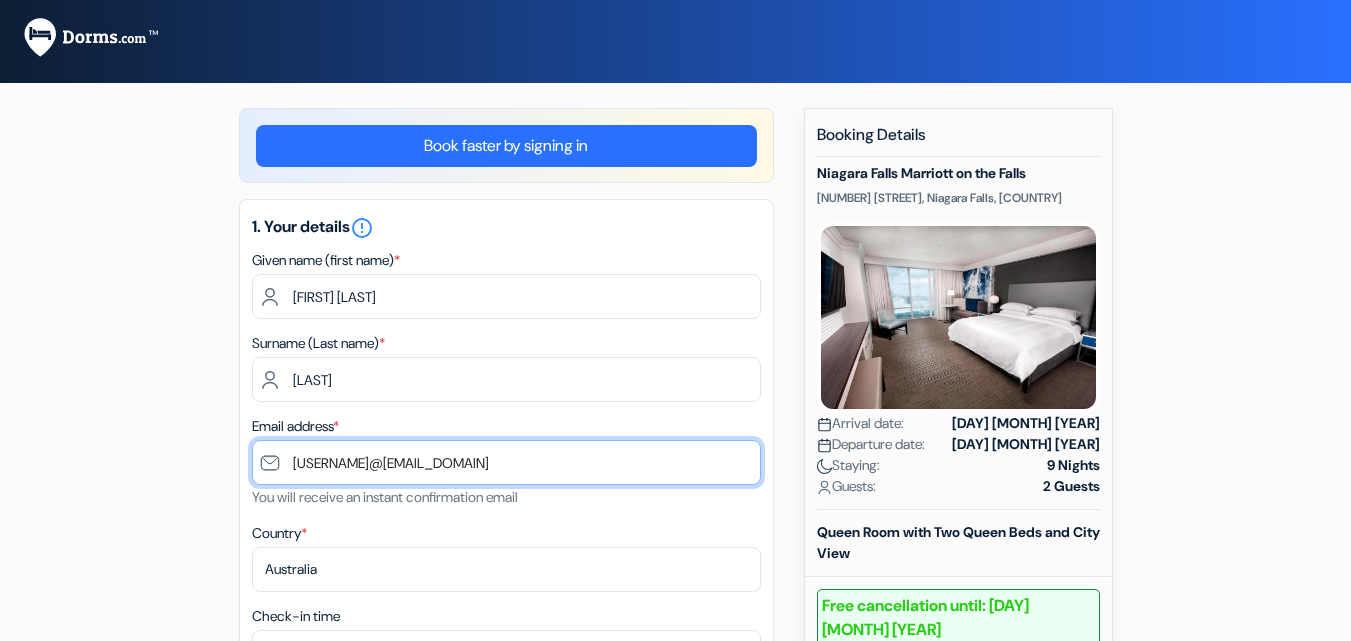 type on "MAXCARELLC75@GMAIL.COM" 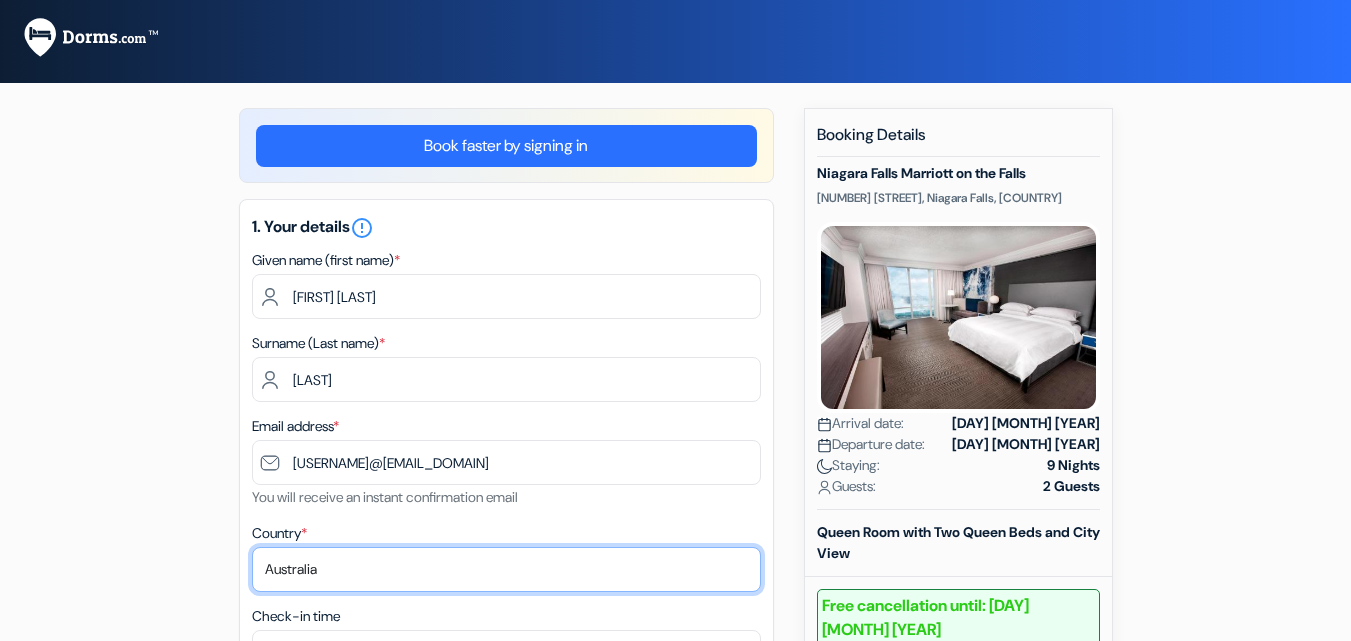click on "Select country
Abkhazia
Afghanistan
Albania
Algeria
American Samoa
Andorra
Angola
Anguilla
Antigua & Barbuda                                 Aruba" at bounding box center (506, 569) 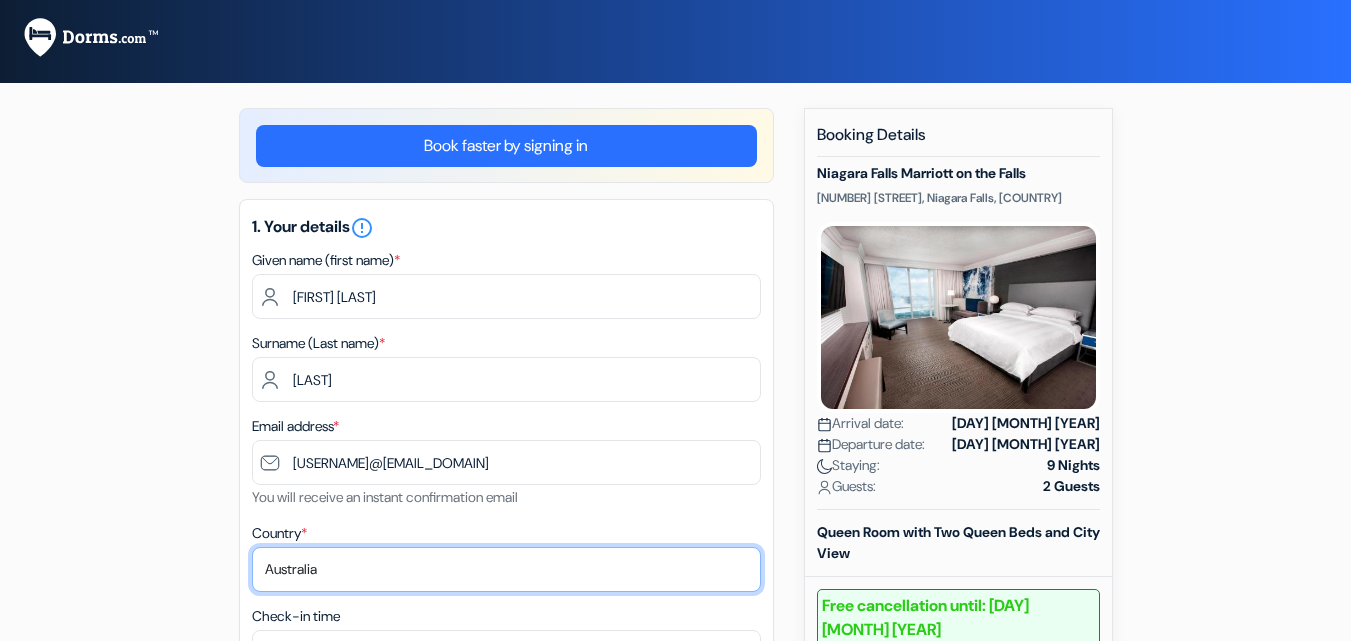select on "ng" 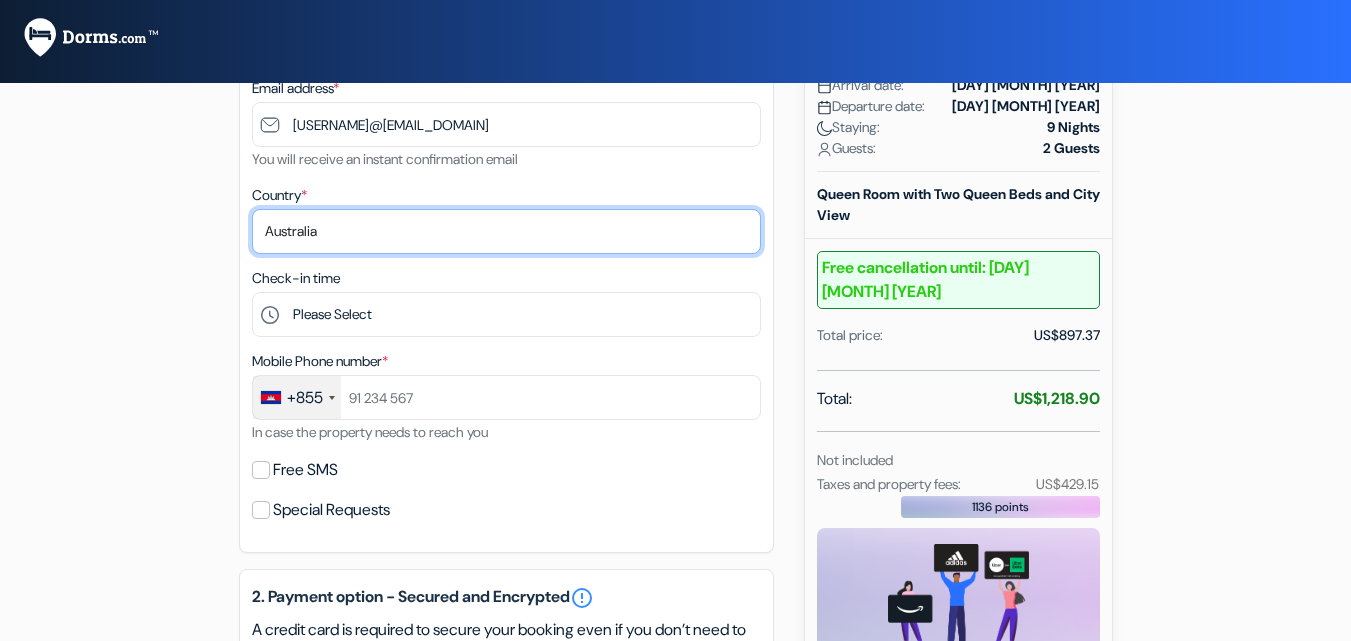 scroll, scrollTop: 423, scrollLeft: 0, axis: vertical 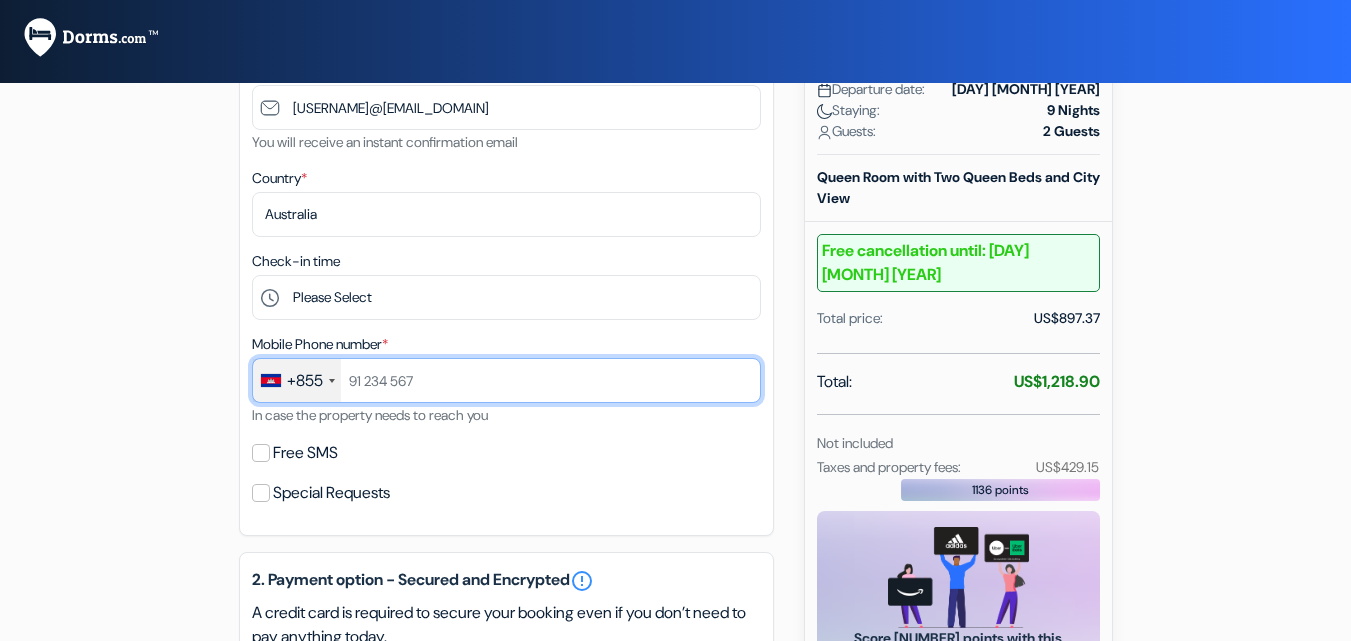 click at bounding box center (506, 380) 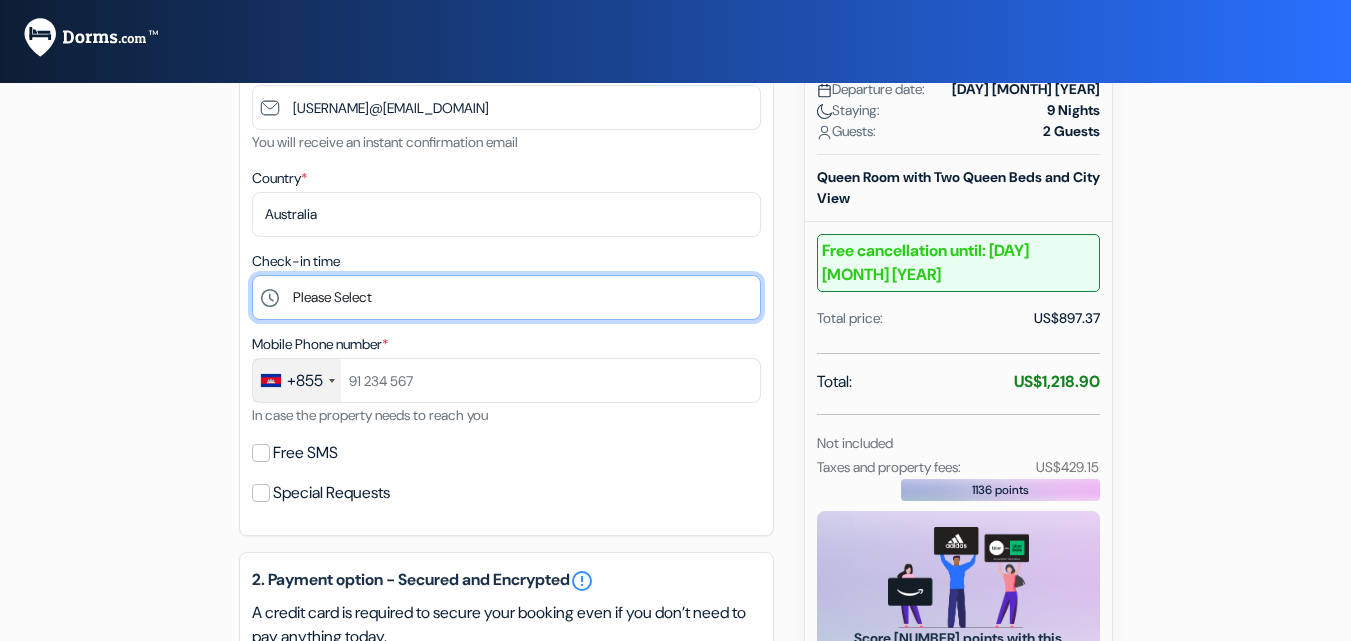 click on "Please Select
16:00
17:00
18:00
19:00
20:00
21:00
22:00
23:00
0:00" at bounding box center [506, 297] 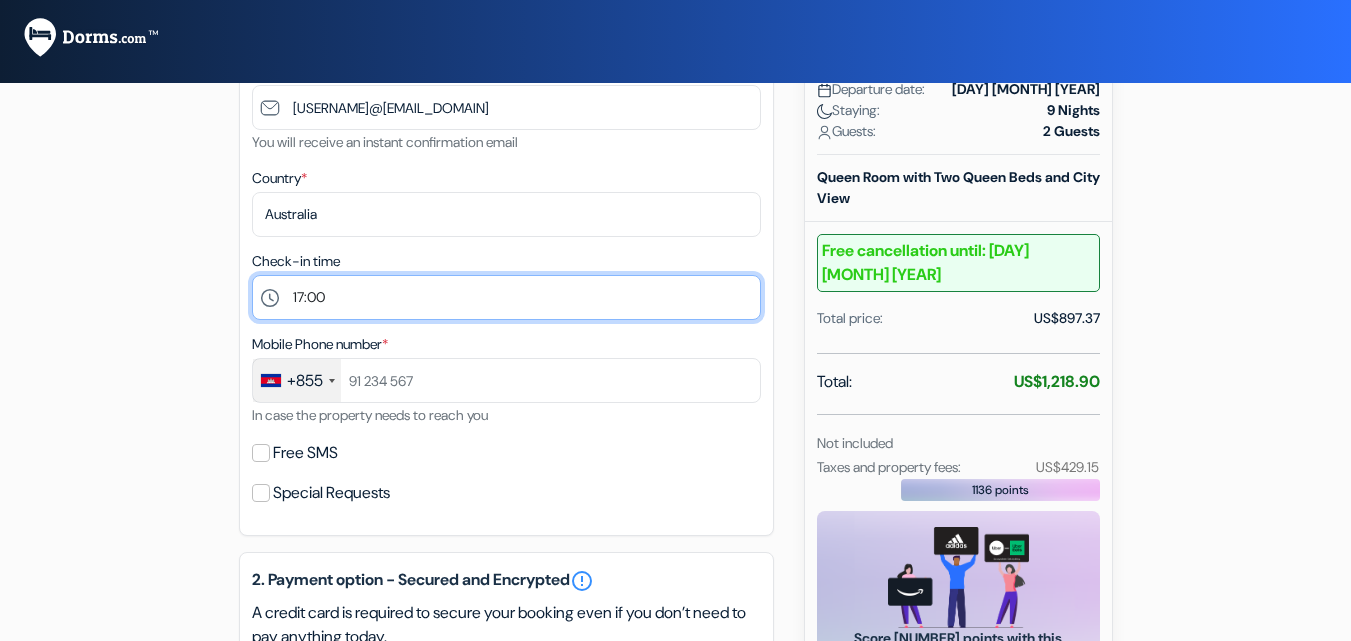 click on "Please Select
16:00
17:00
18:00
19:00
20:00
21:00
22:00
23:00
0:00" at bounding box center (506, 297) 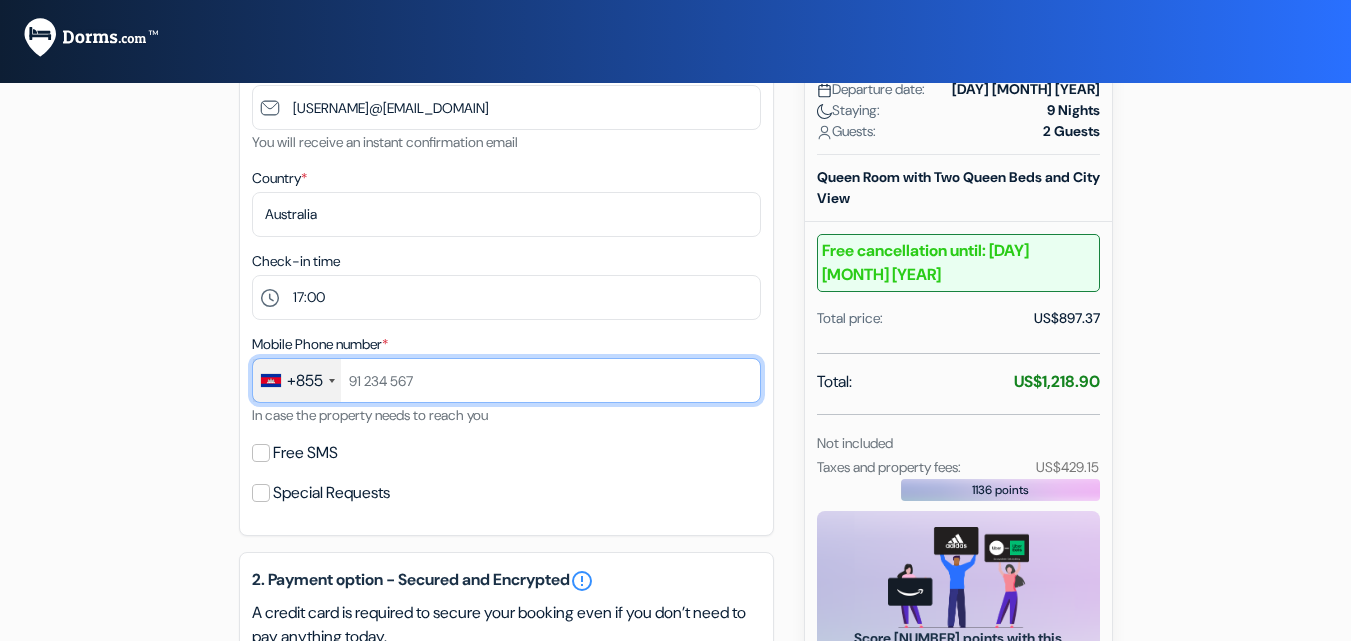click at bounding box center (506, 380) 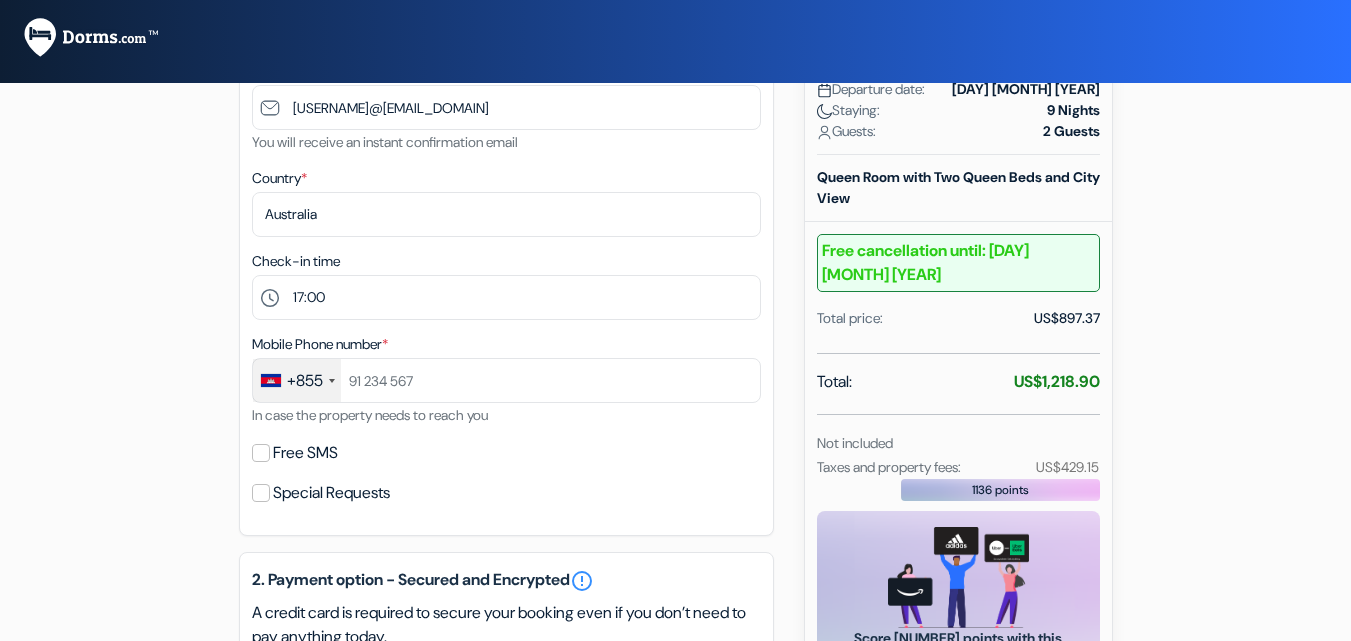 click on "+855" at bounding box center (297, 380) 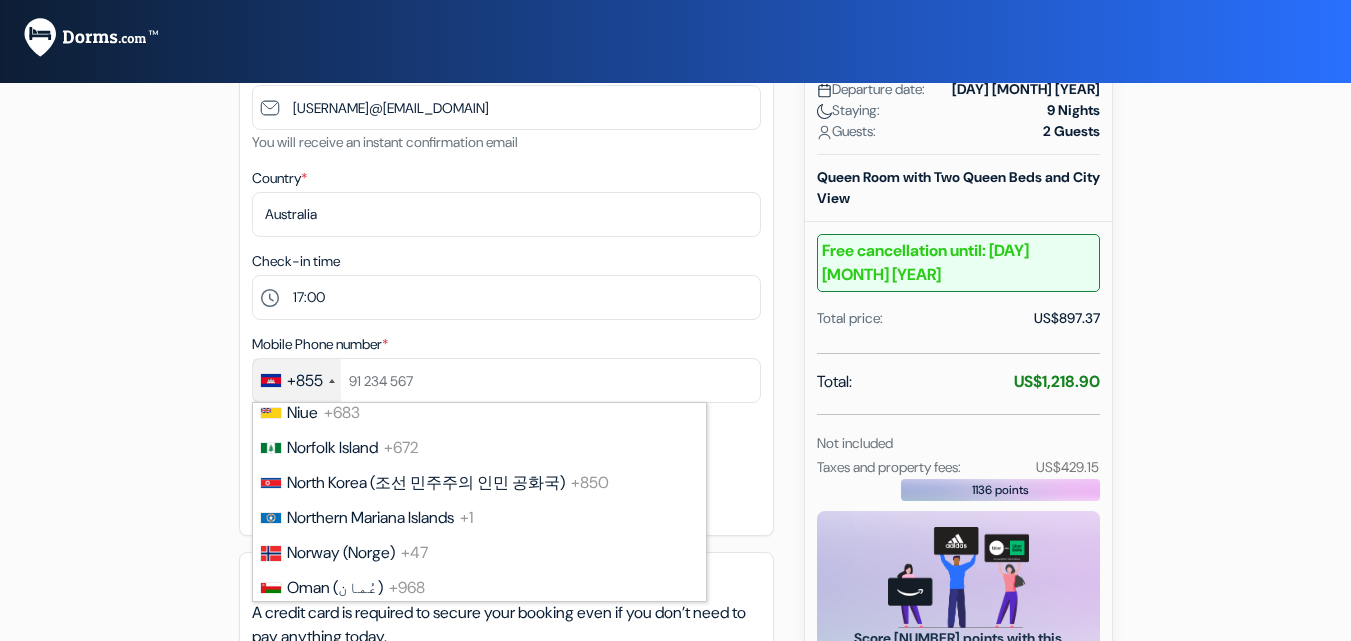 scroll, scrollTop: 5635, scrollLeft: 0, axis: vertical 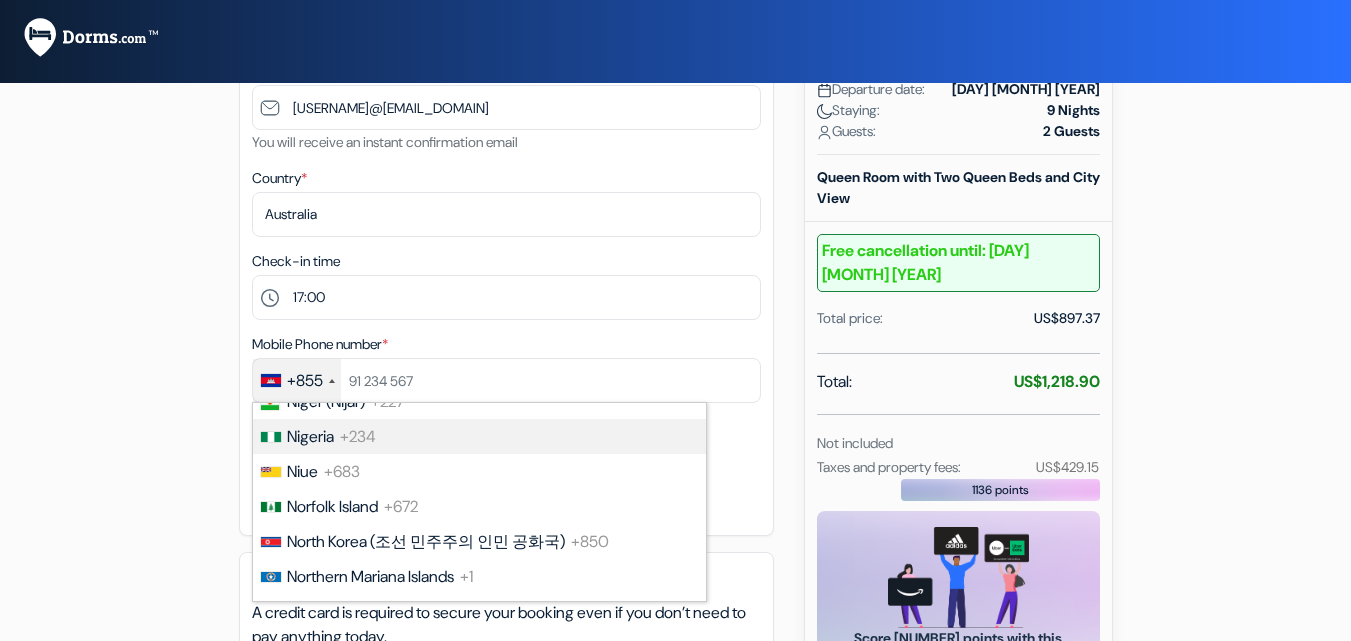 click on "Nigeria +234" at bounding box center [478, 436] 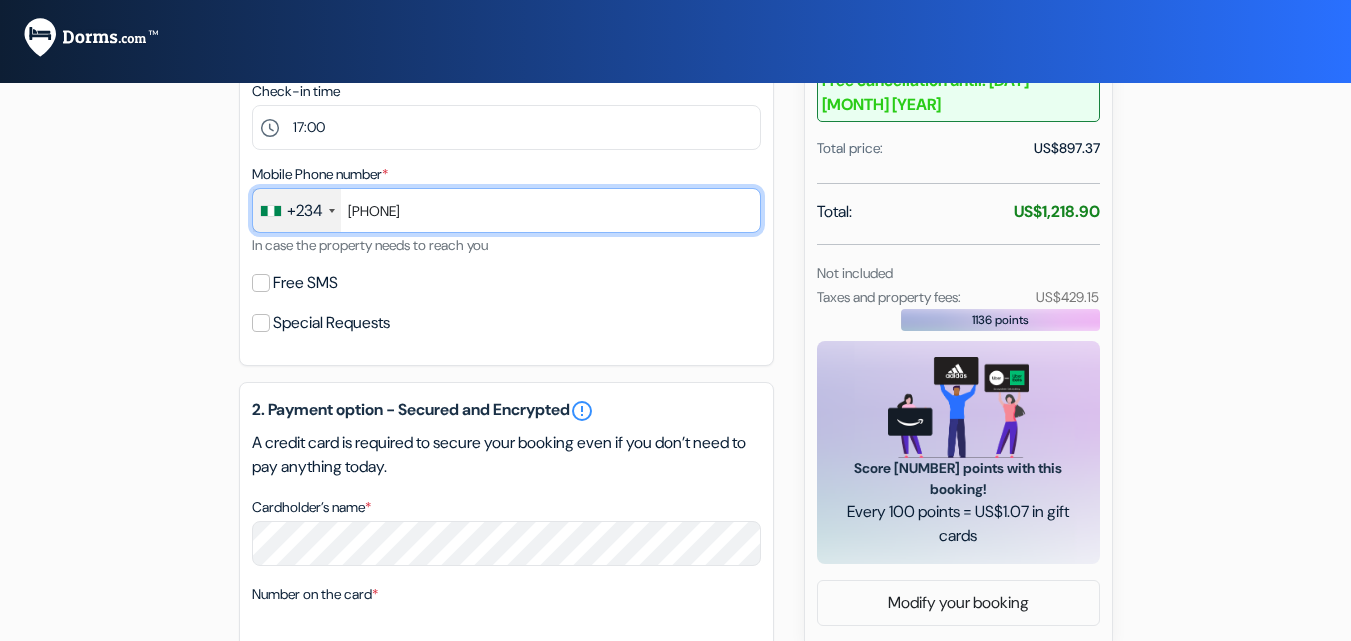 scroll, scrollTop: 639, scrollLeft: 0, axis: vertical 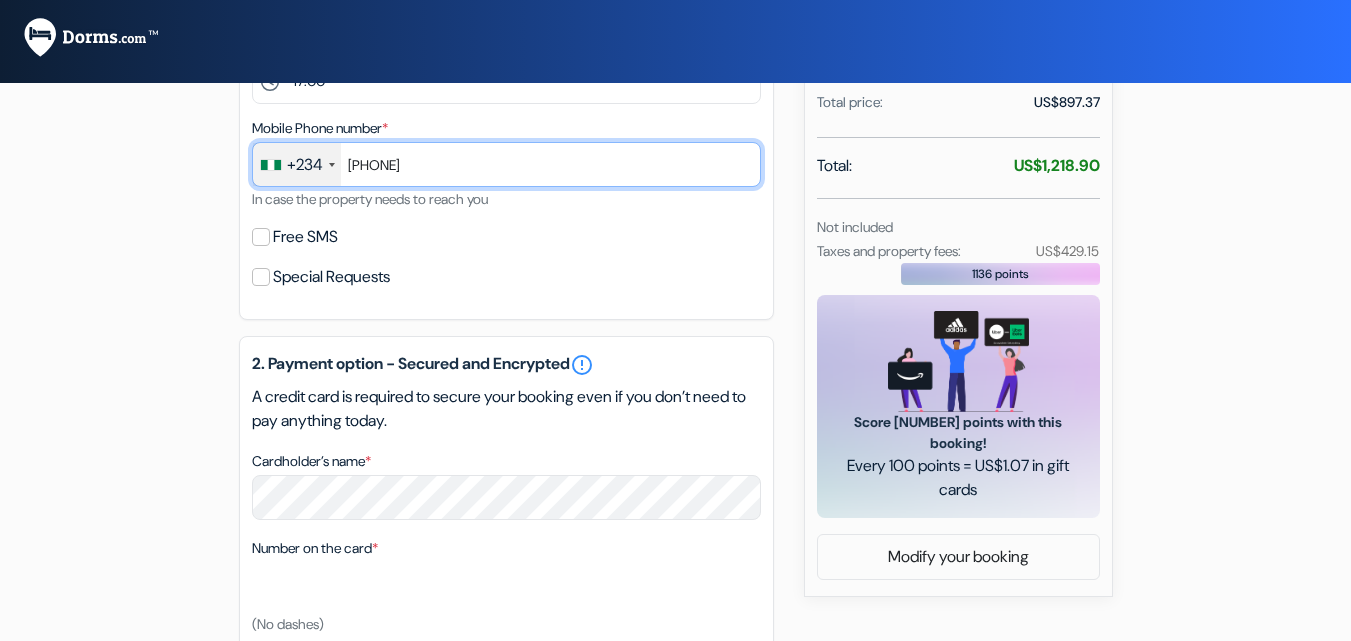 type on "9035123306" 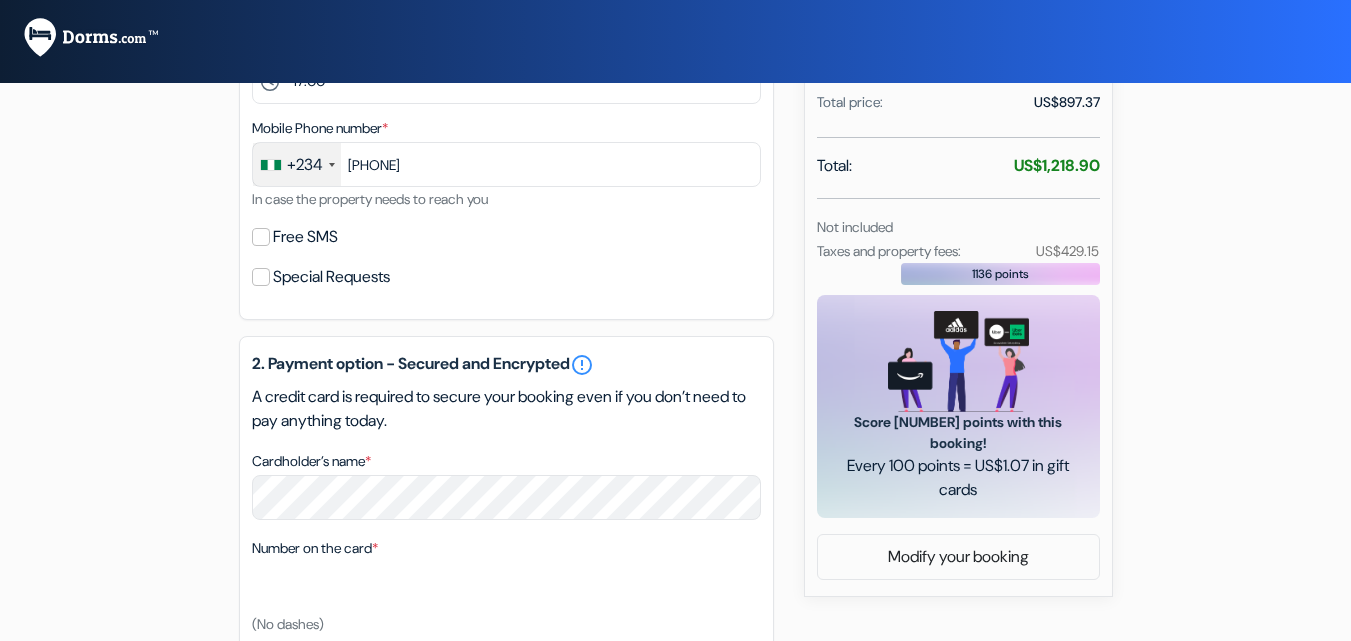select on "2028" 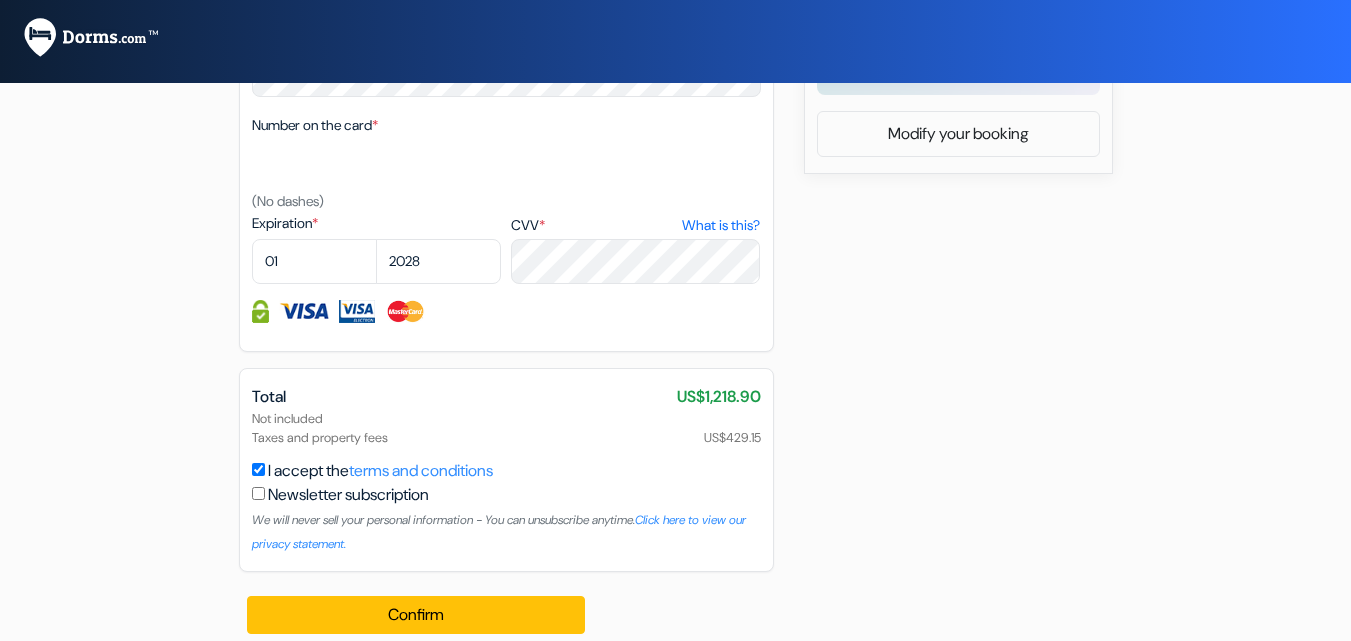 scroll, scrollTop: 1065, scrollLeft: 0, axis: vertical 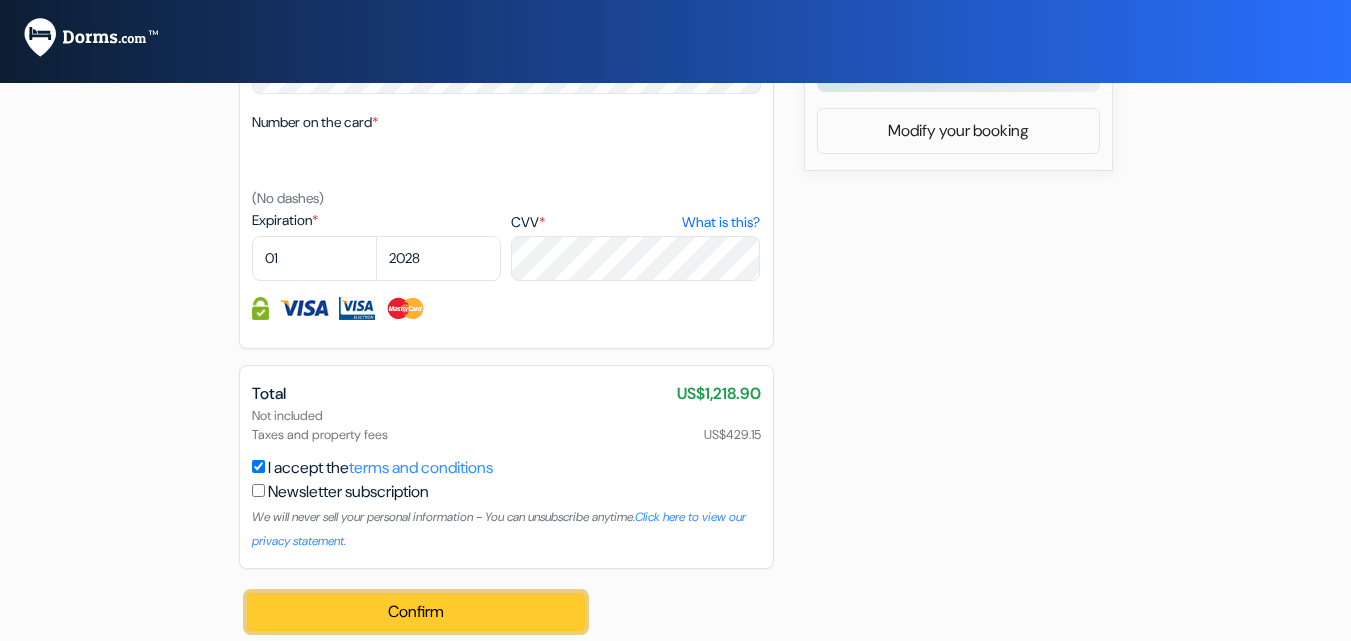 click on "Confirm
Loading..." at bounding box center (416, 612) 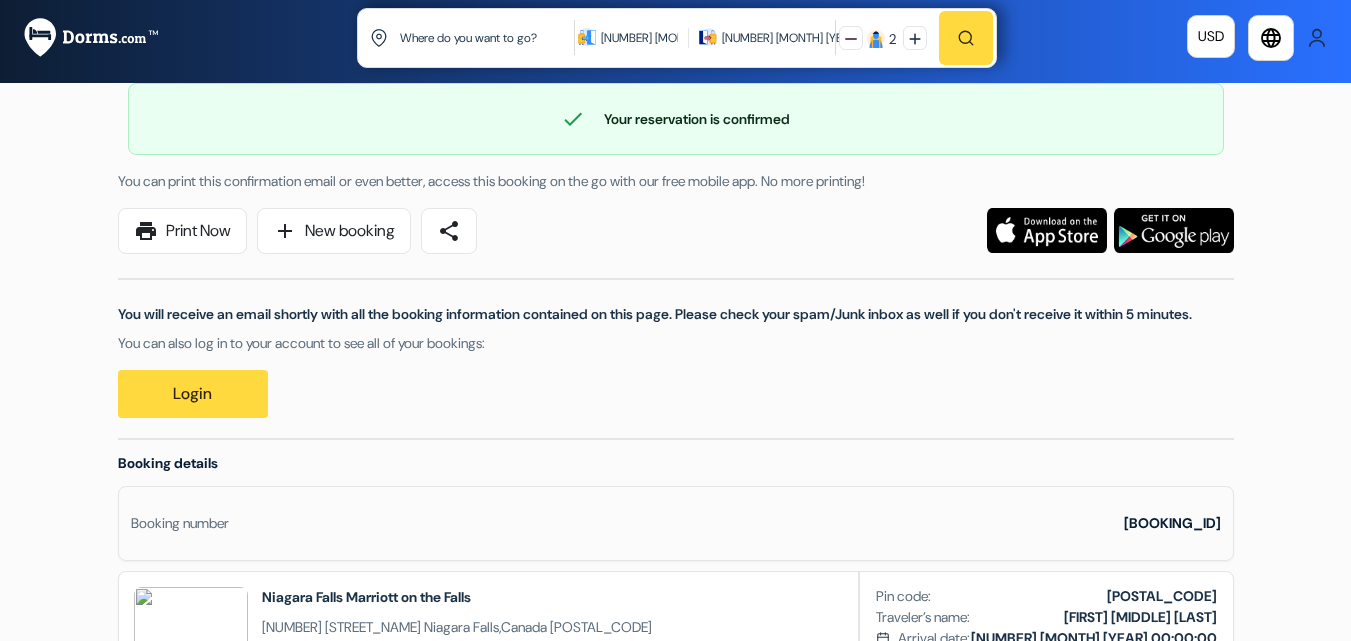 scroll, scrollTop: 0, scrollLeft: 0, axis: both 